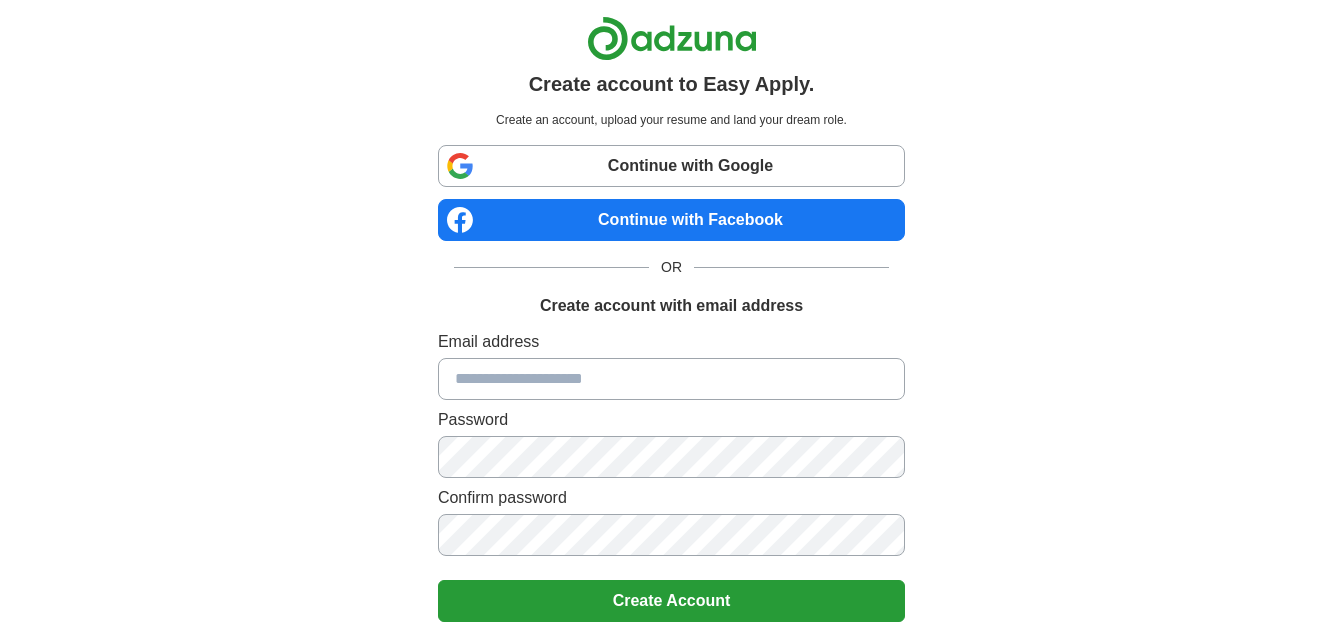 scroll, scrollTop: 0, scrollLeft: 0, axis: both 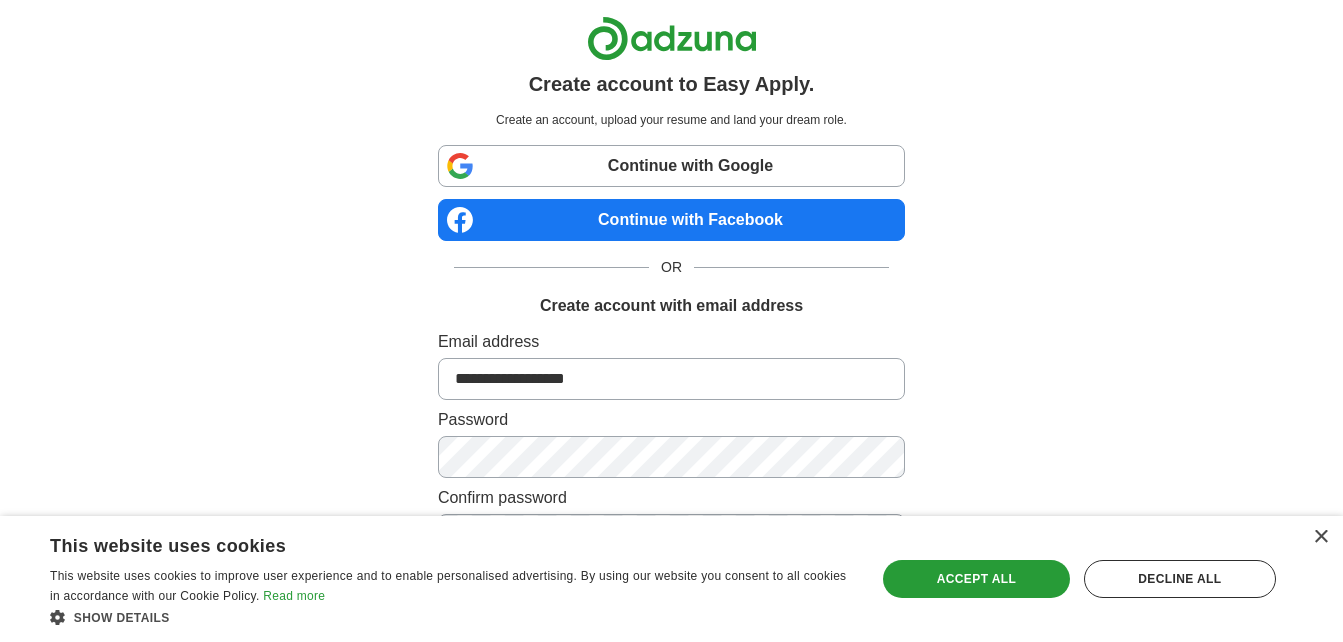 type on "**********" 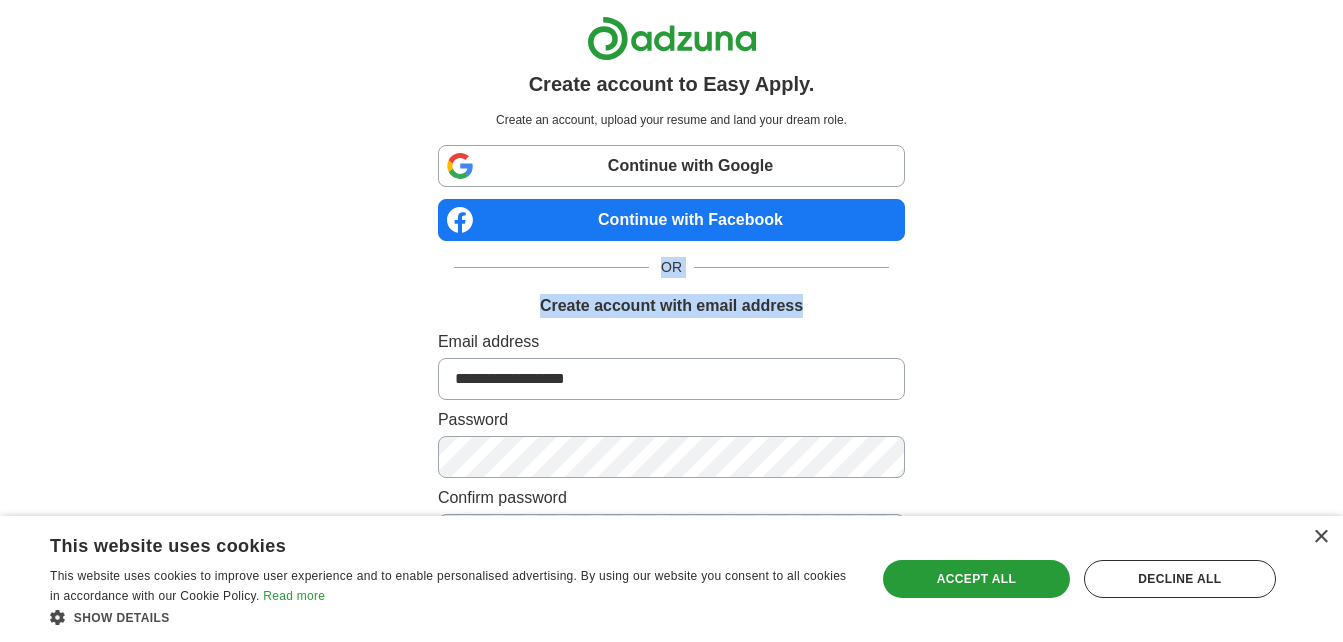 drag, startPoint x: 1342, startPoint y: 227, endPoint x: 1361, endPoint y: 294, distance: 69.641945 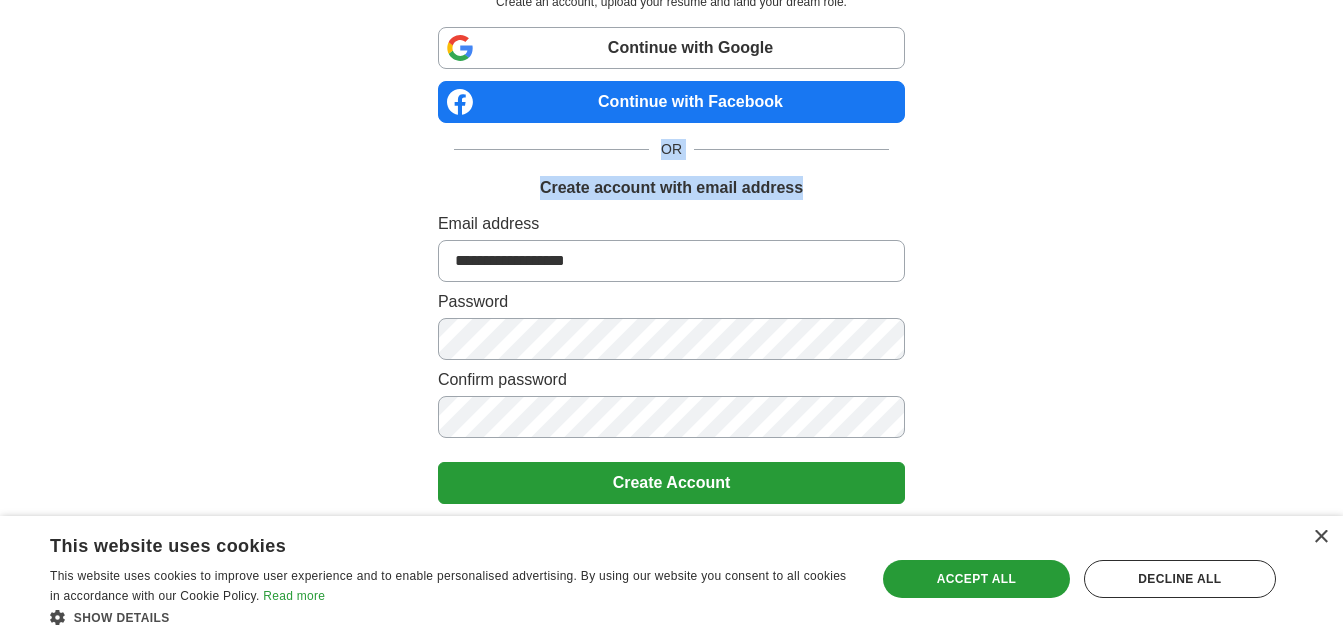 scroll, scrollTop: 124, scrollLeft: 0, axis: vertical 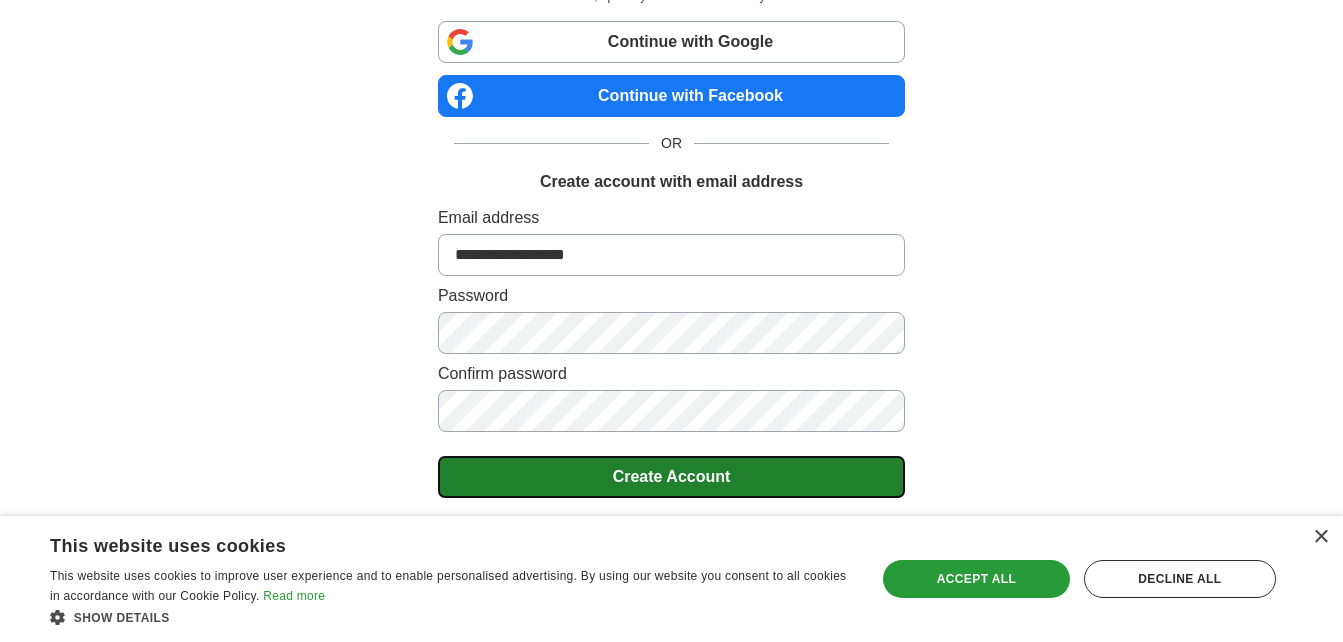 click on "Create Account" at bounding box center [671, 477] 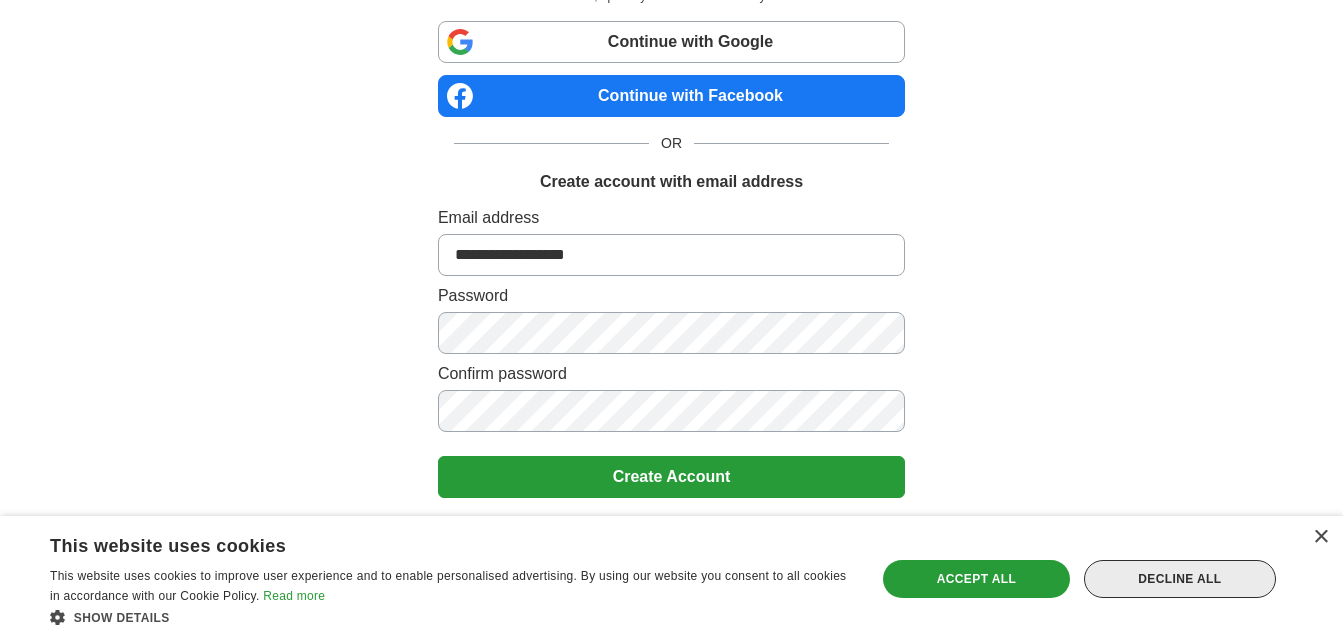 click on "Decline all" at bounding box center (1180, 579) 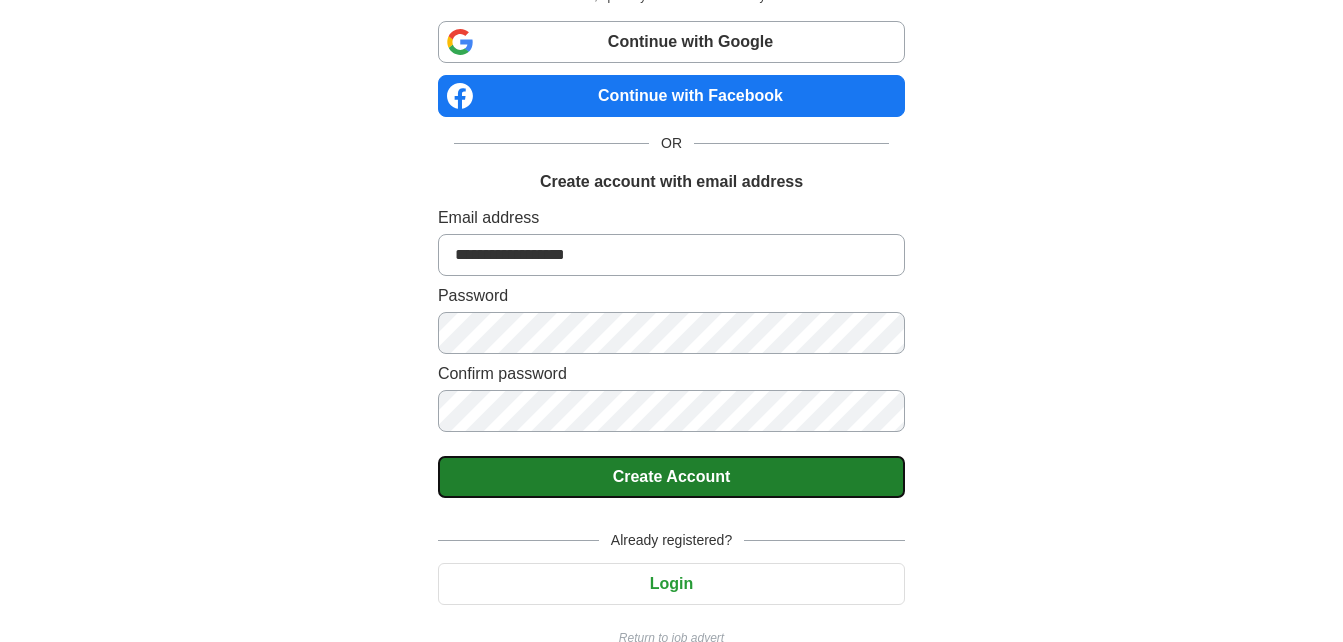 click on "Create Account" at bounding box center (671, 477) 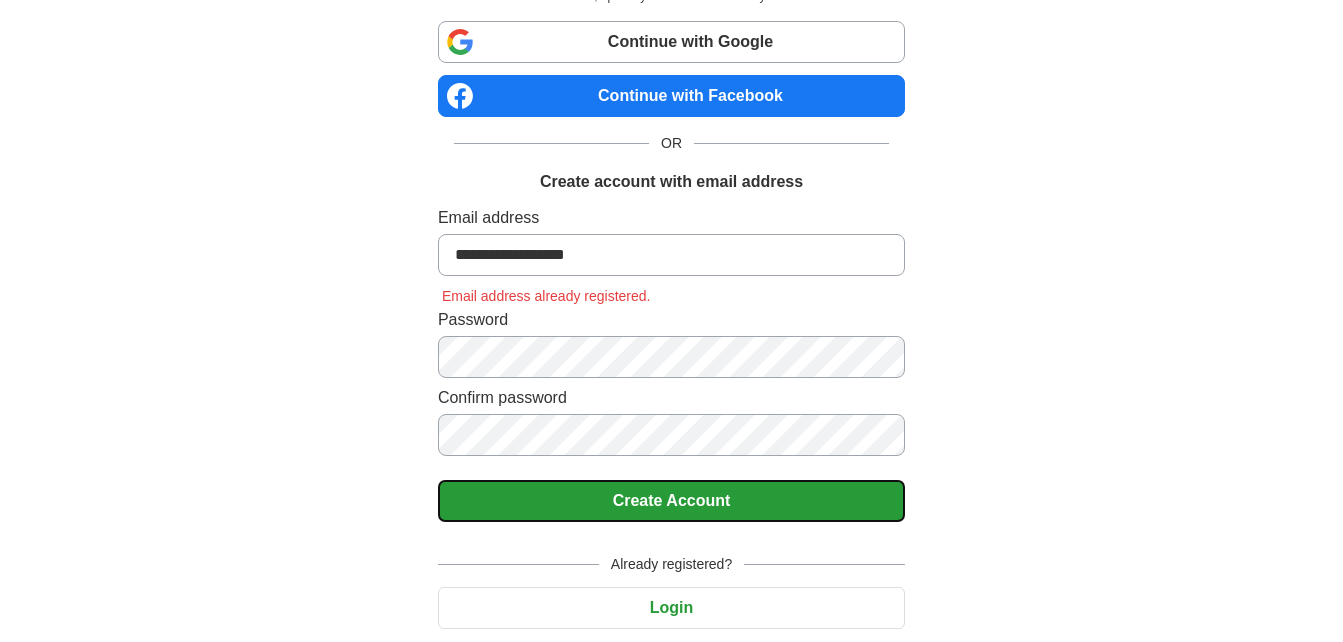 scroll, scrollTop: 185, scrollLeft: 0, axis: vertical 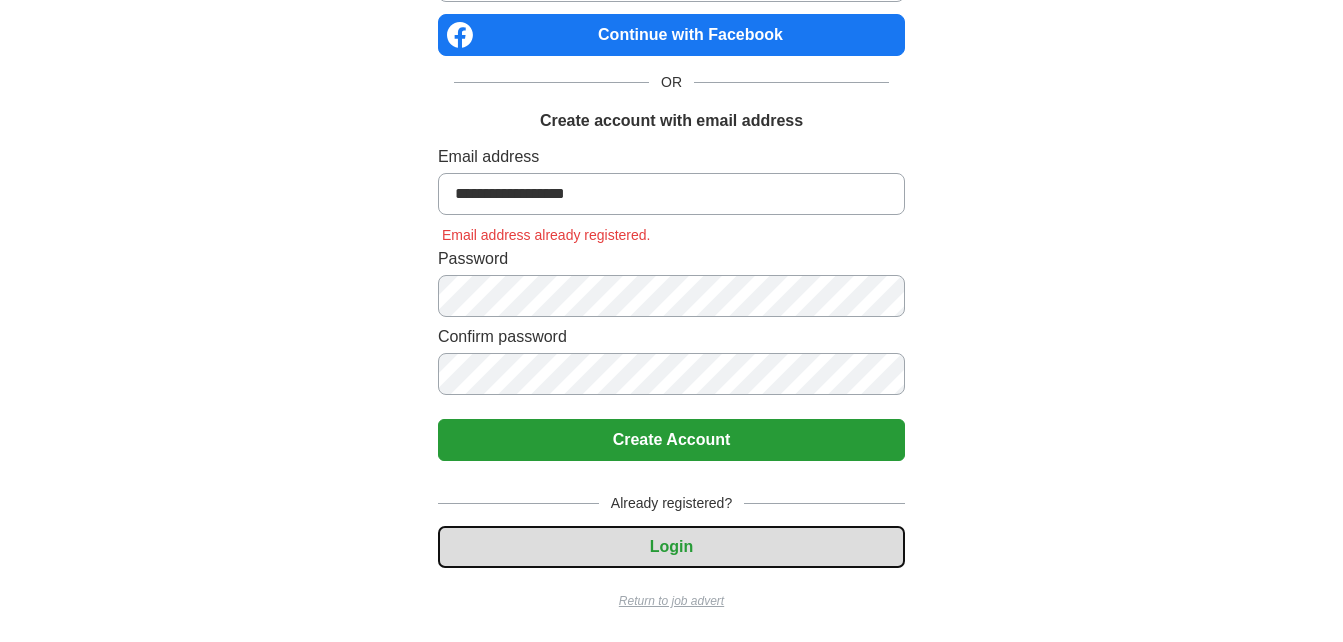 click on "Login" at bounding box center (671, 547) 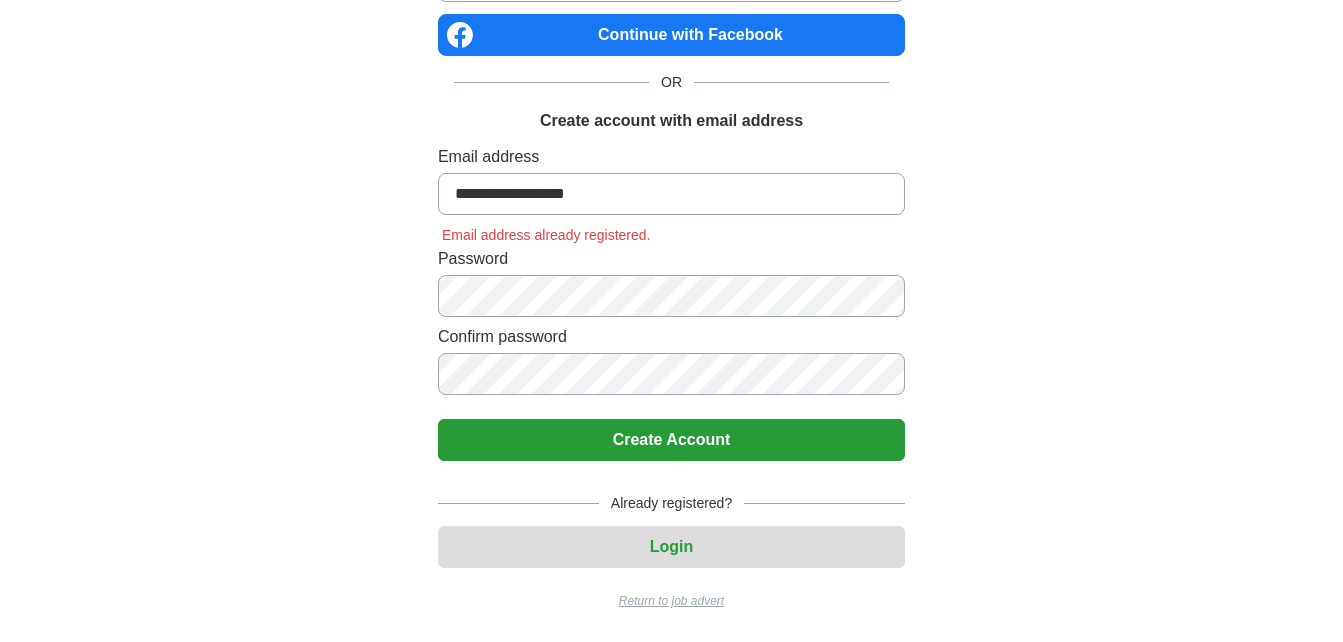 scroll, scrollTop: 113, scrollLeft: 0, axis: vertical 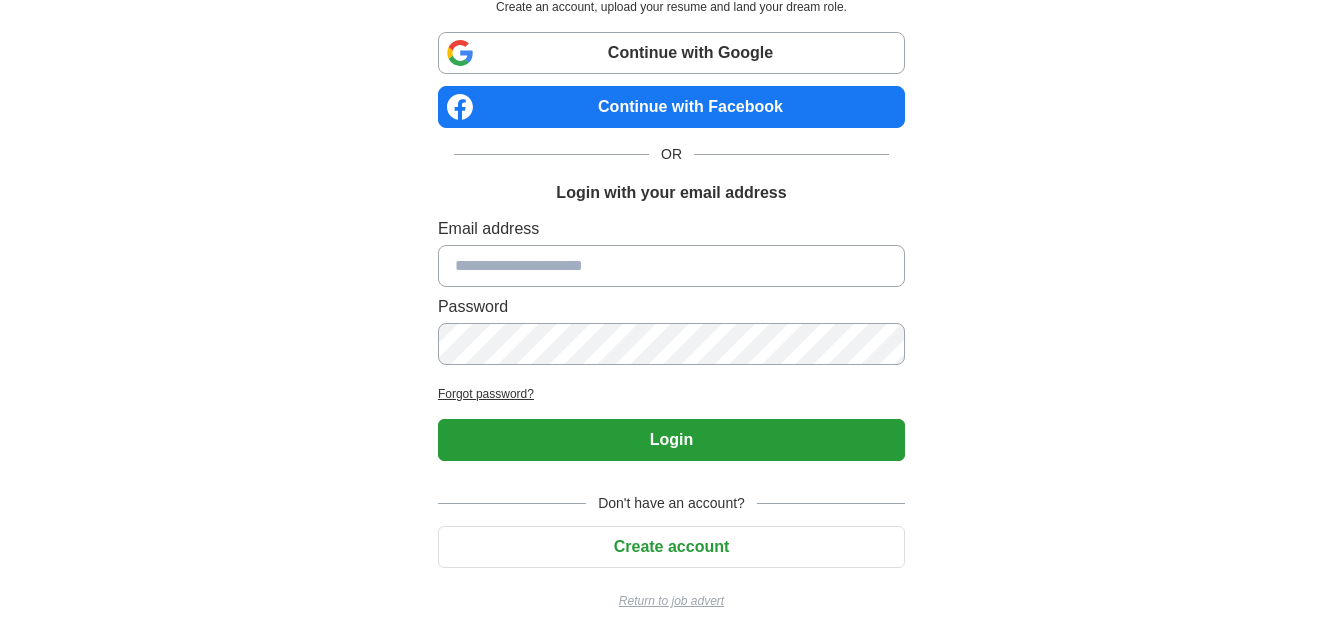 click at bounding box center (671, 266) 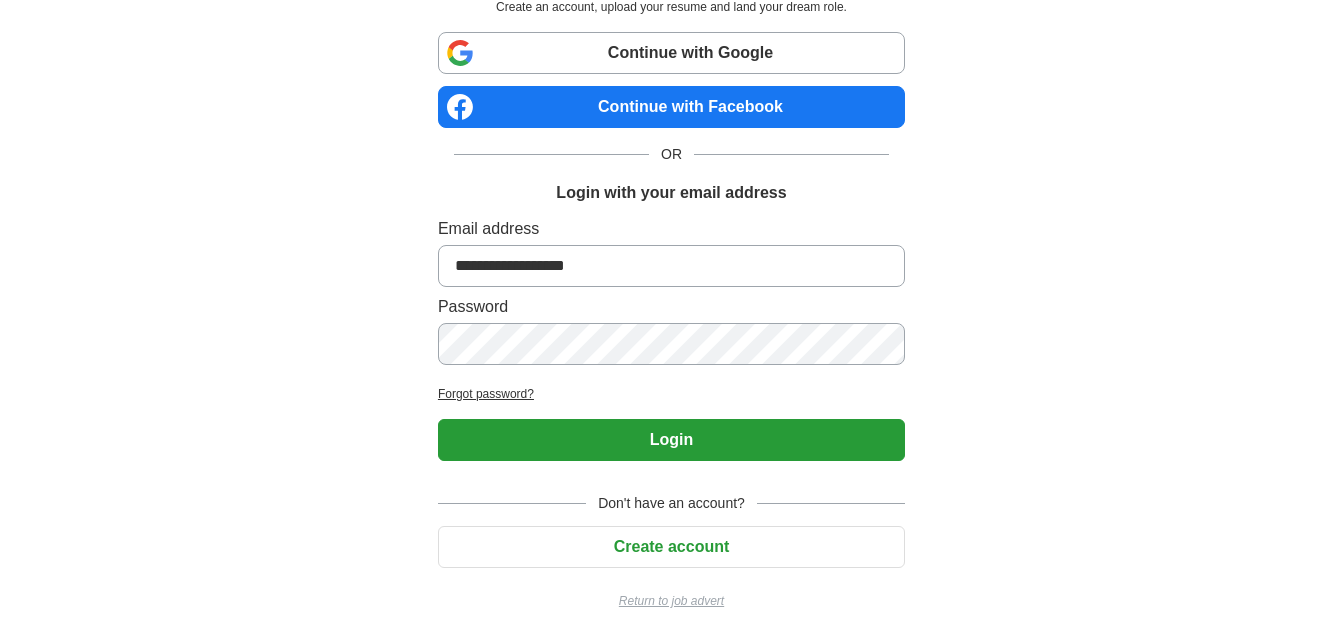 type on "**********" 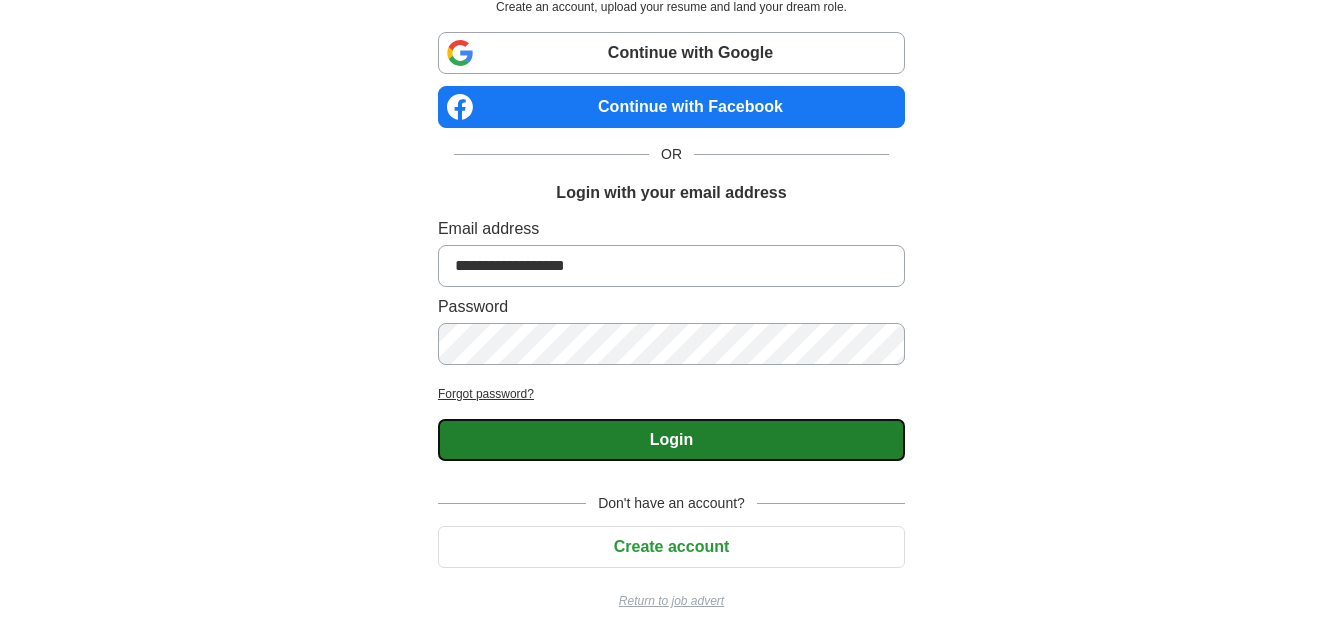 click on "Login" at bounding box center (671, 440) 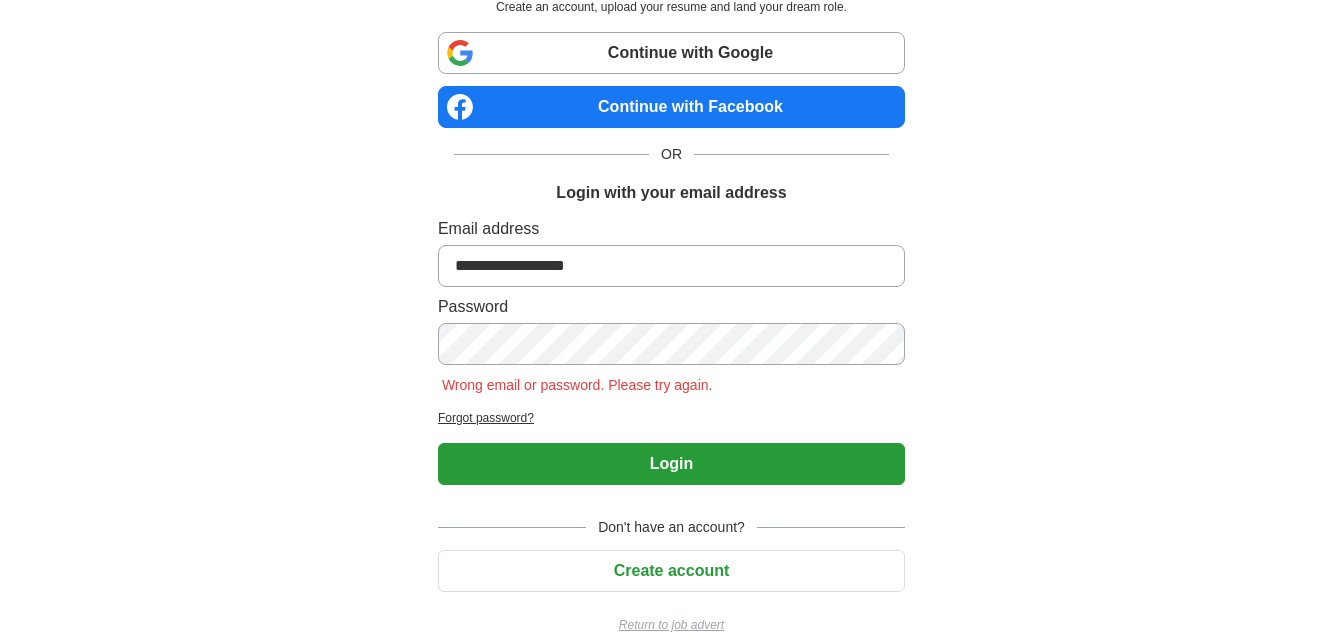 click on "**********" at bounding box center (672, 276) 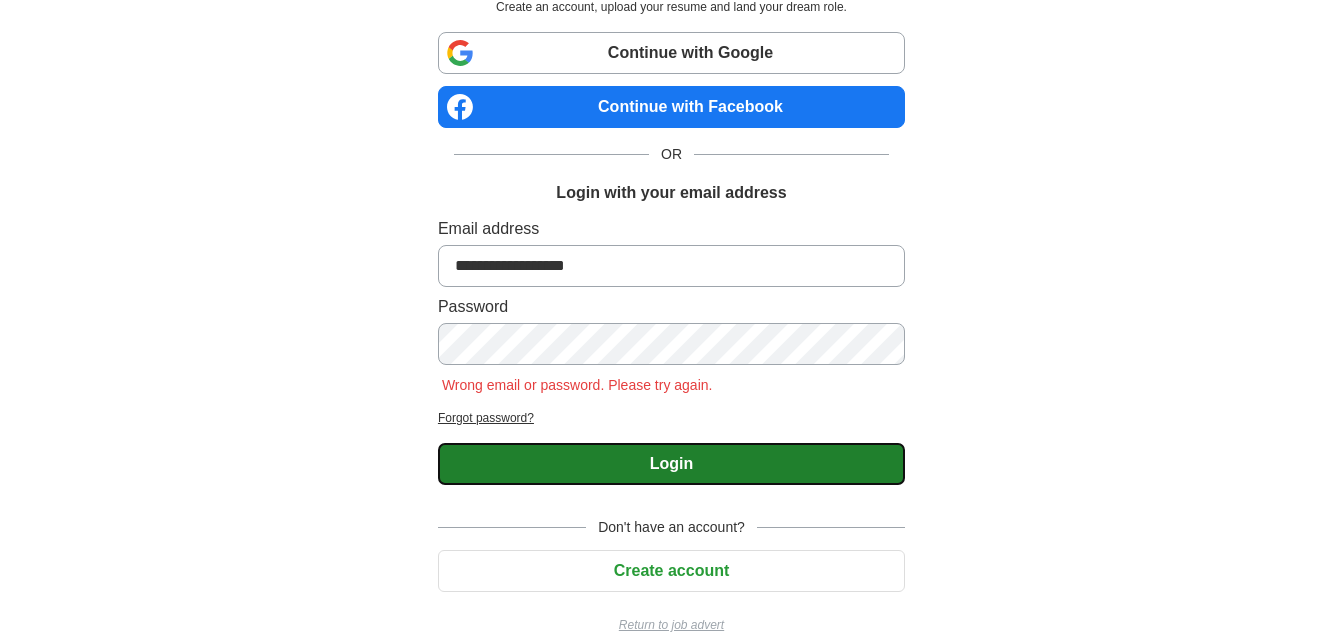 click on "Login" at bounding box center [671, 464] 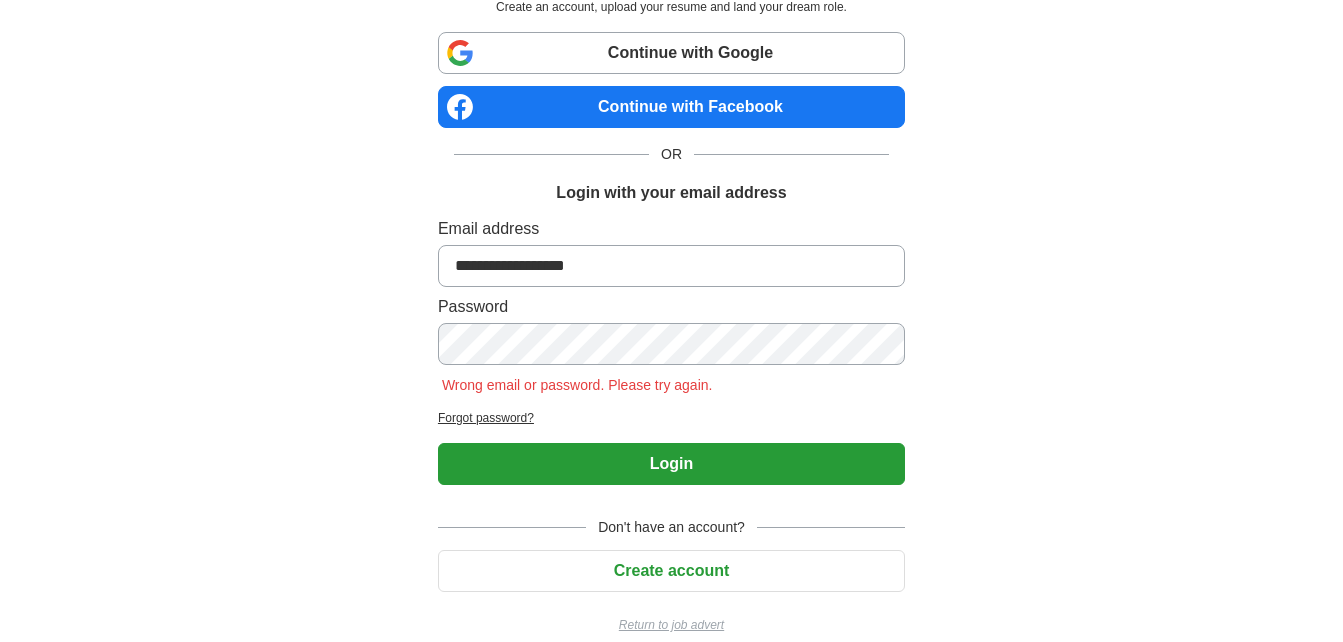 click on "**********" at bounding box center [672, 276] 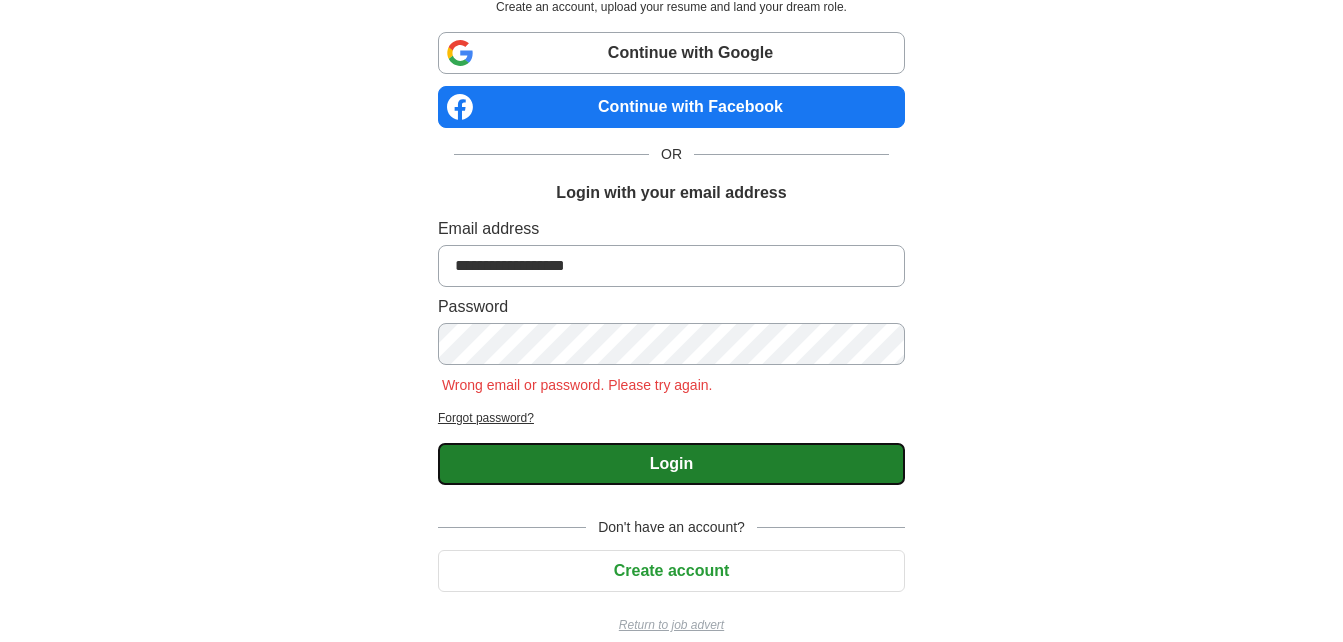 click on "Login" at bounding box center (671, 464) 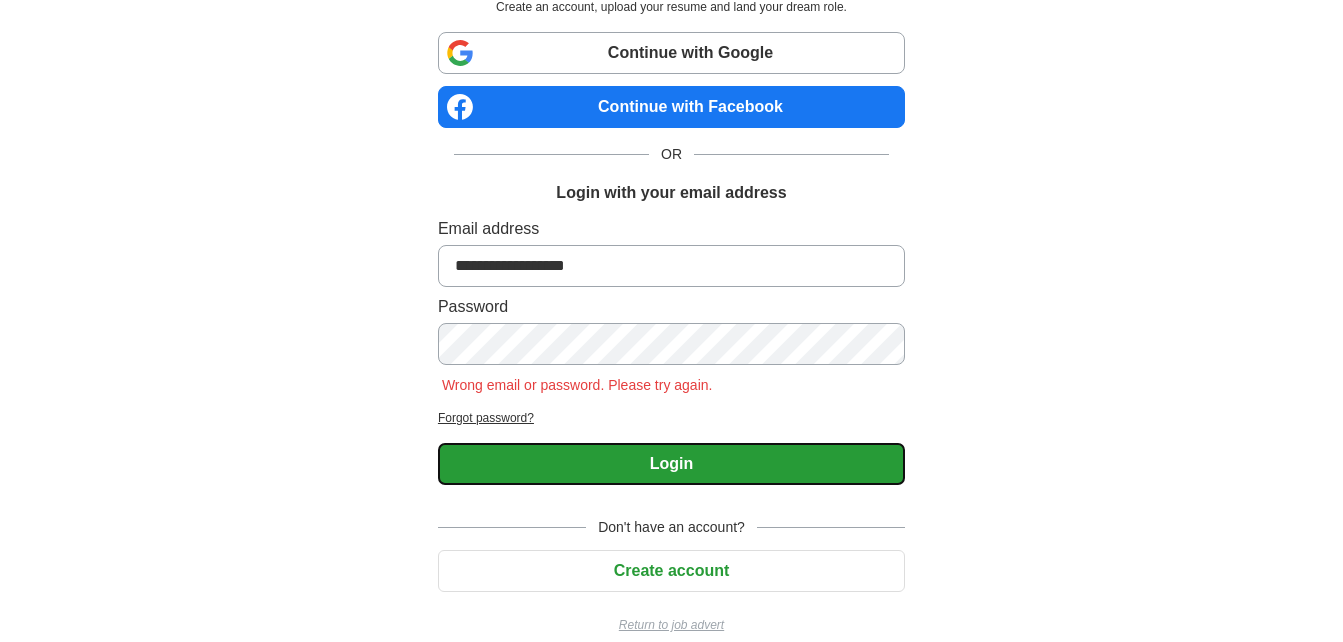 scroll, scrollTop: 137, scrollLeft: 0, axis: vertical 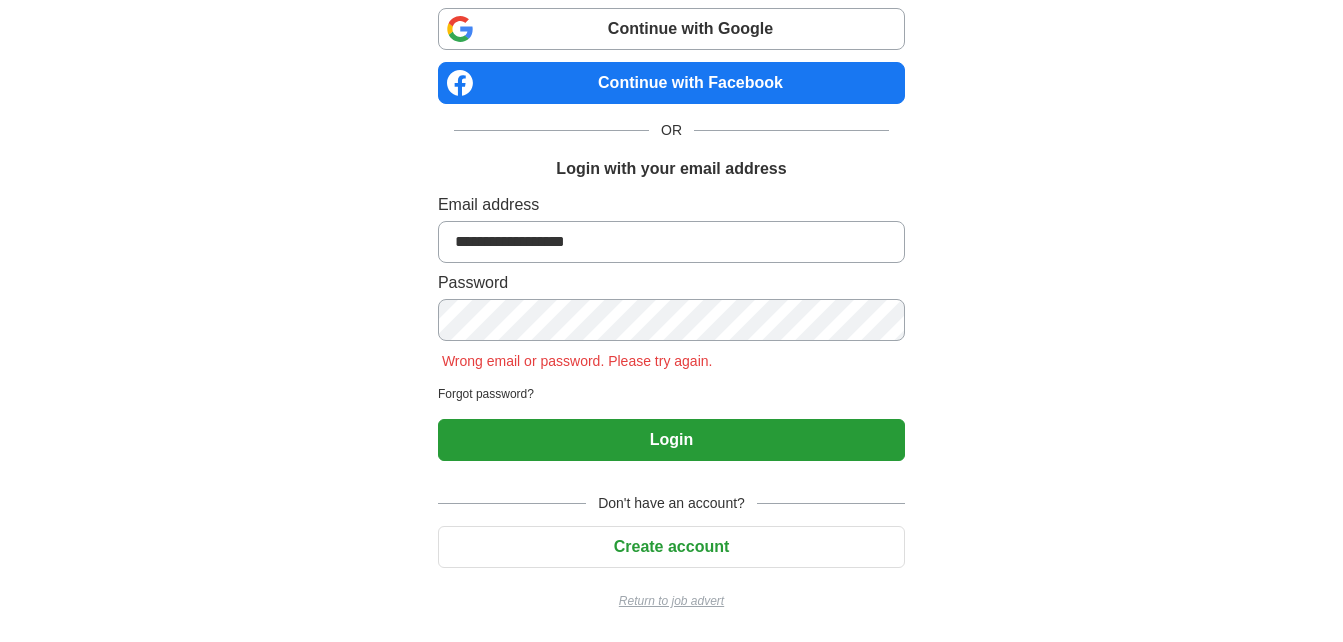 click on "Forgot password?" at bounding box center [671, 394] 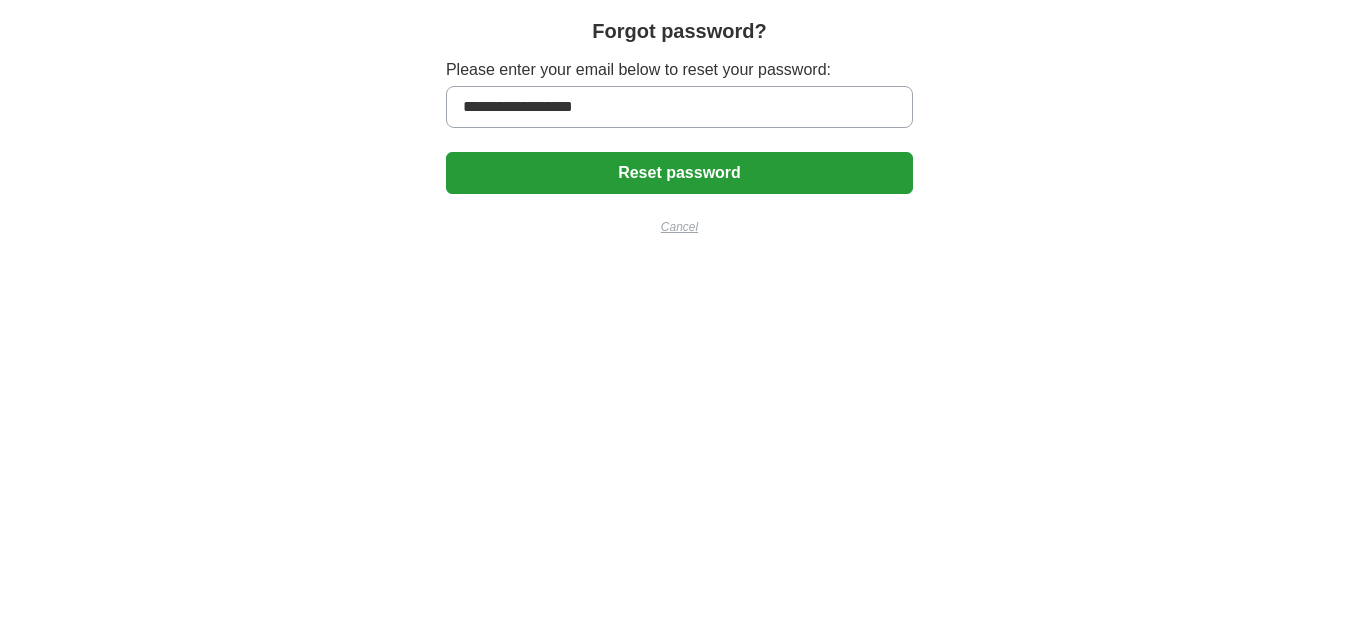 scroll, scrollTop: 0, scrollLeft: 0, axis: both 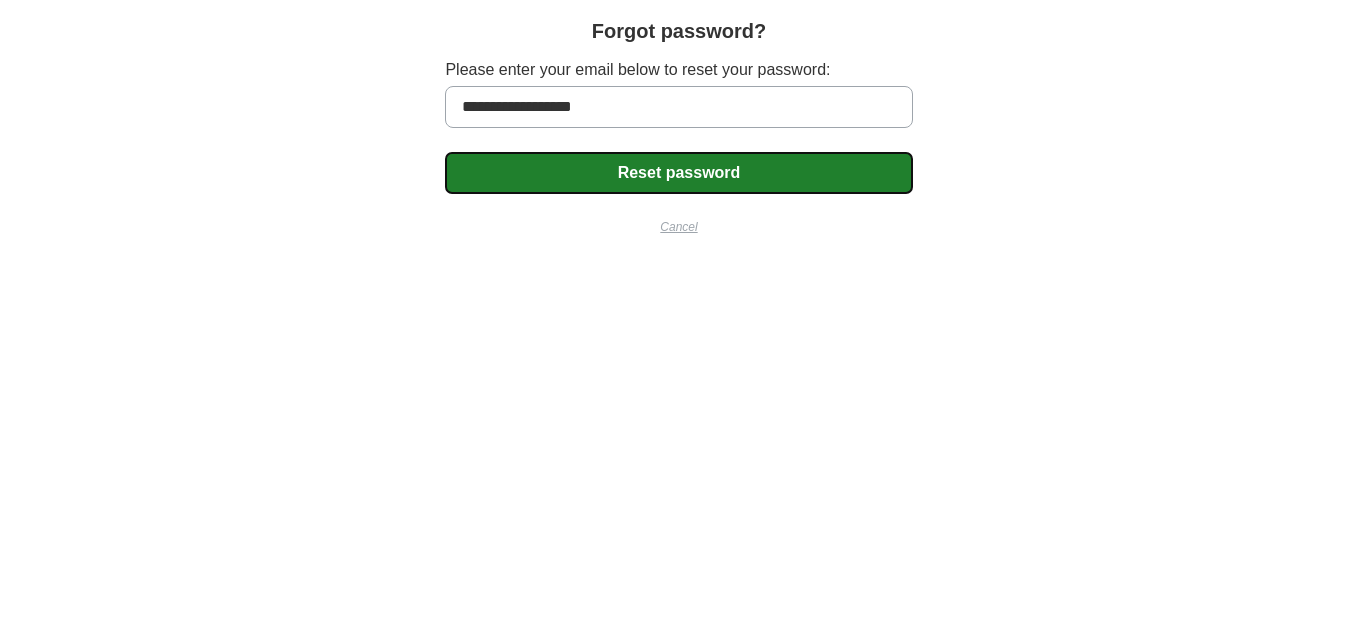 click on "Reset password" at bounding box center (678, 173) 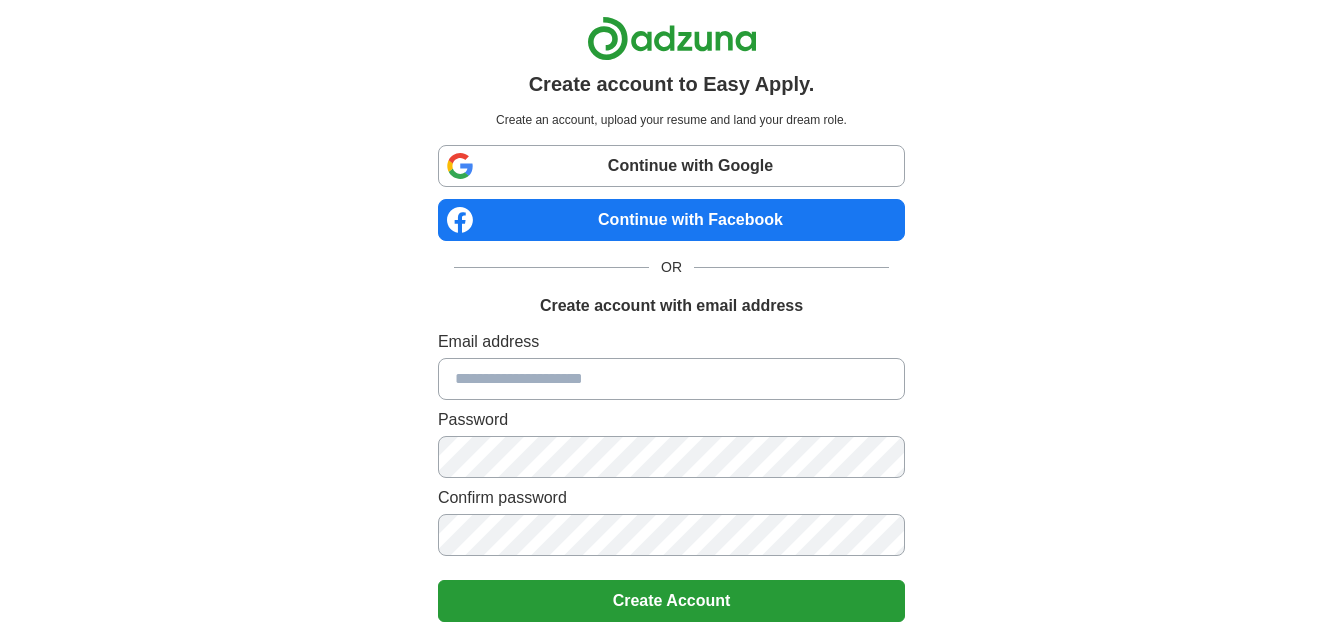 scroll, scrollTop: 0, scrollLeft: 0, axis: both 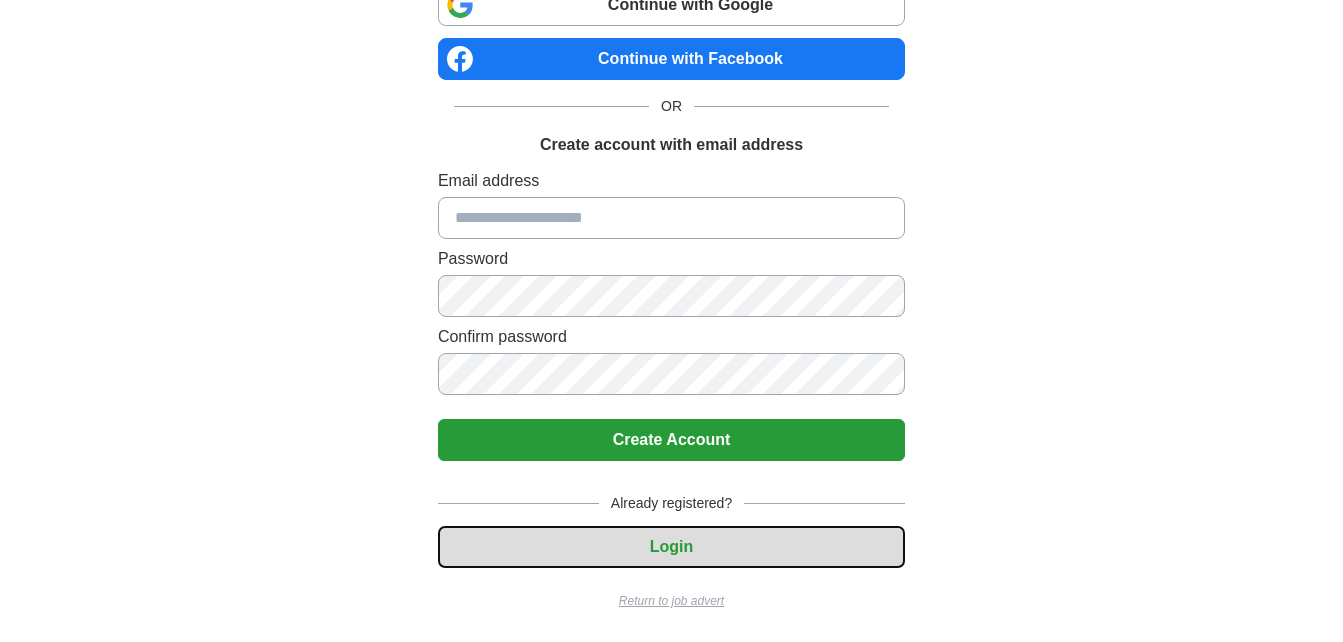 click on "Login" at bounding box center (671, 547) 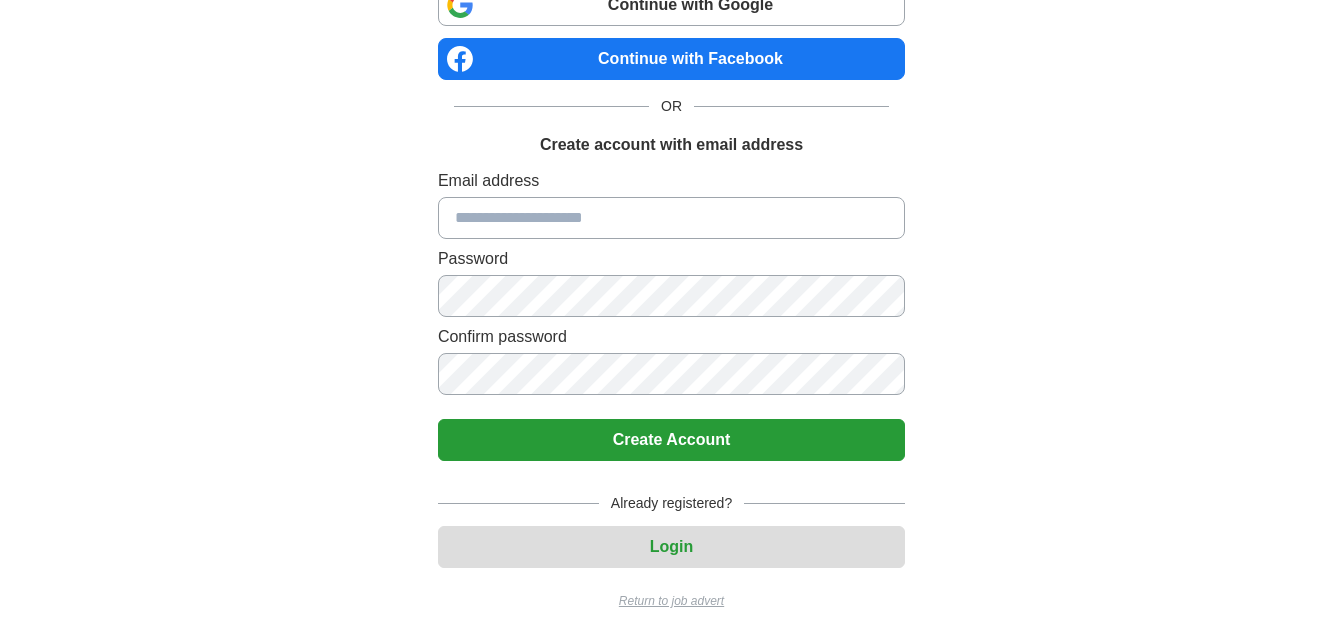 scroll, scrollTop: 113, scrollLeft: 0, axis: vertical 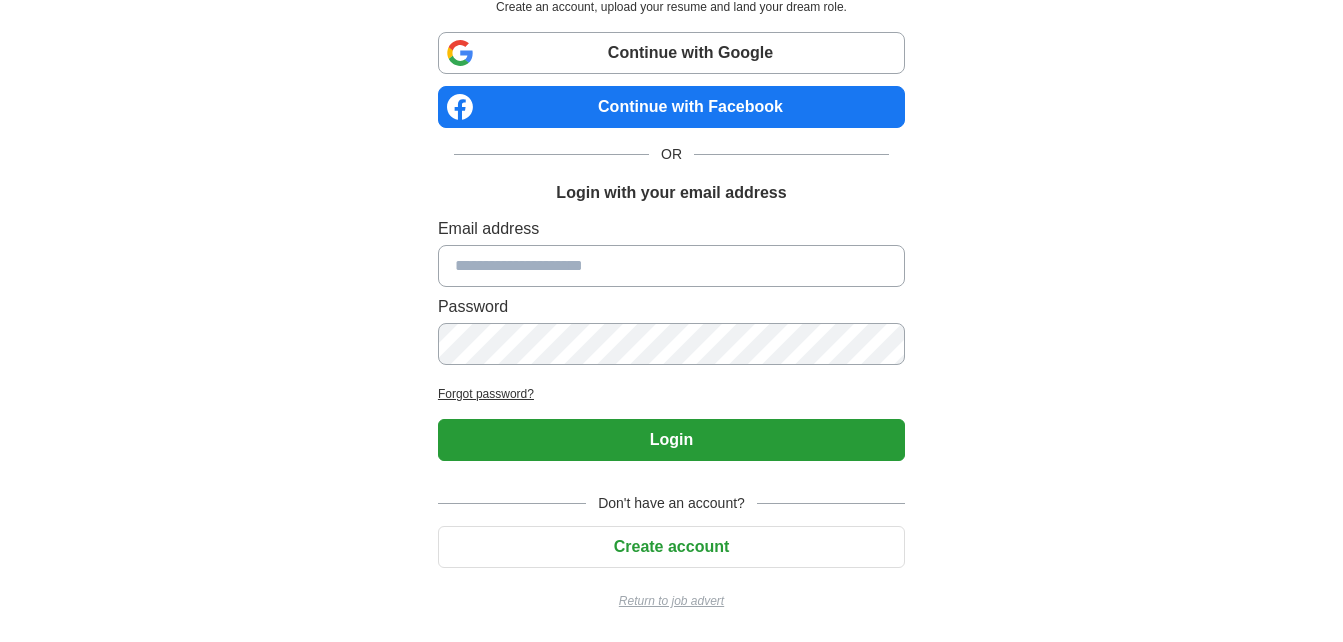 click at bounding box center (671, 266) 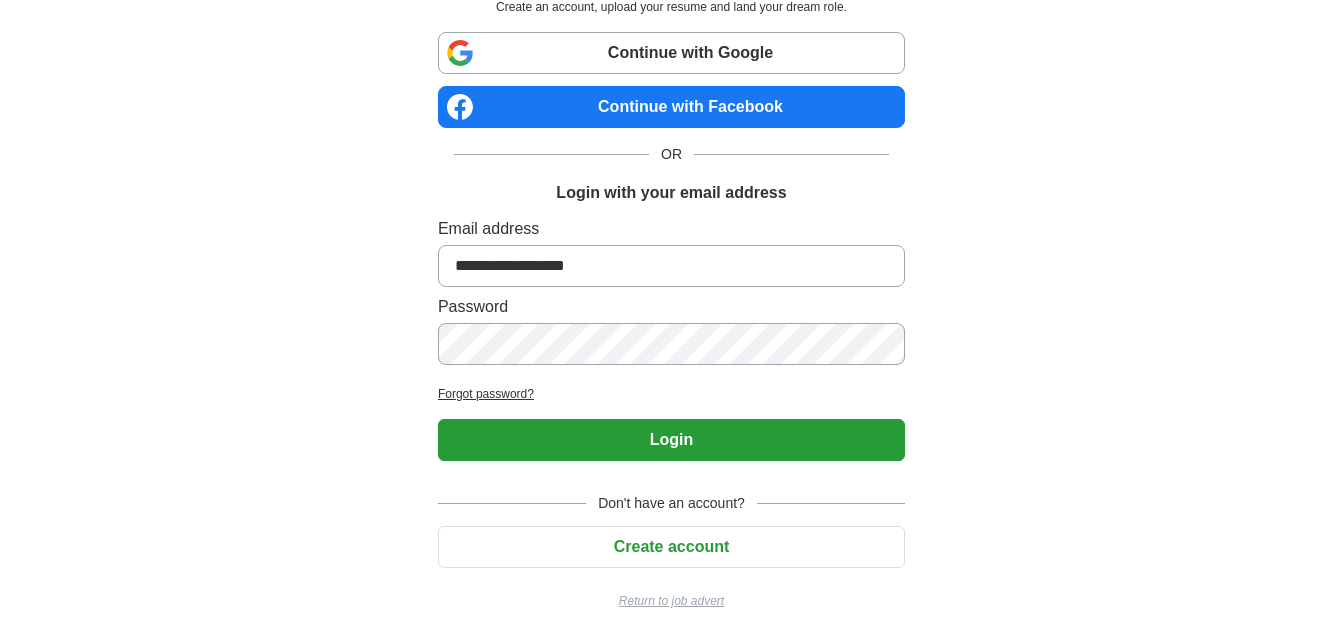 type on "**********" 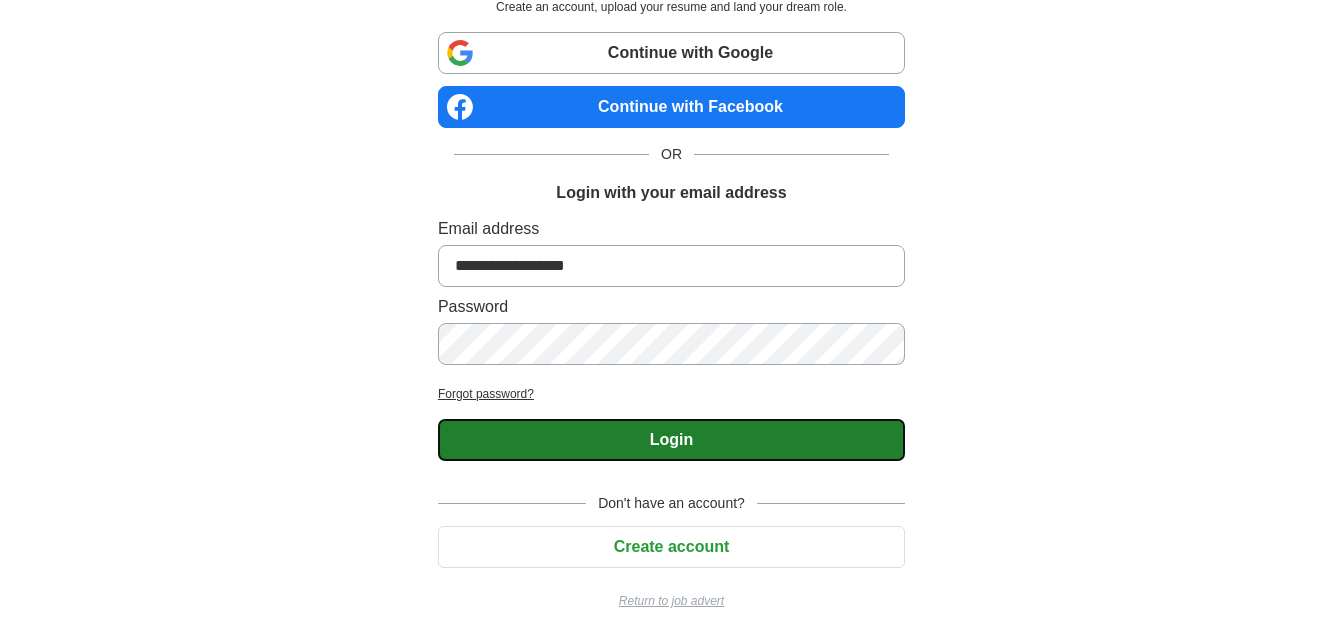 click on "Login" at bounding box center [671, 440] 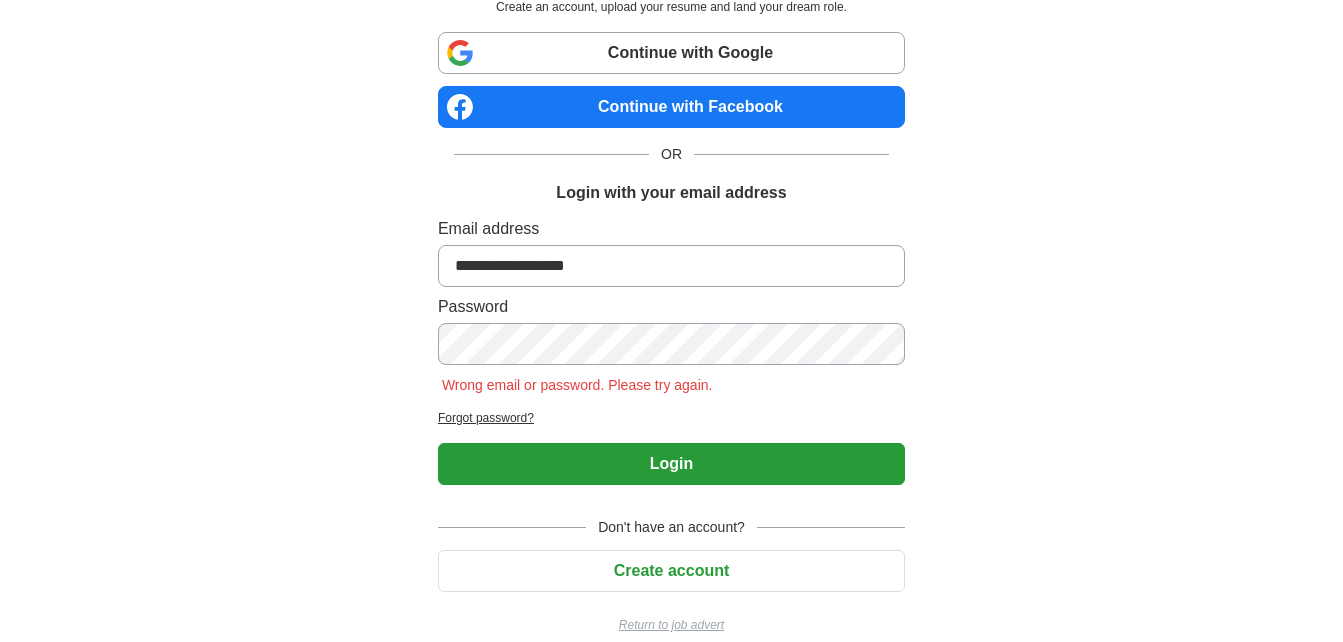 click on "**********" at bounding box center [672, 276] 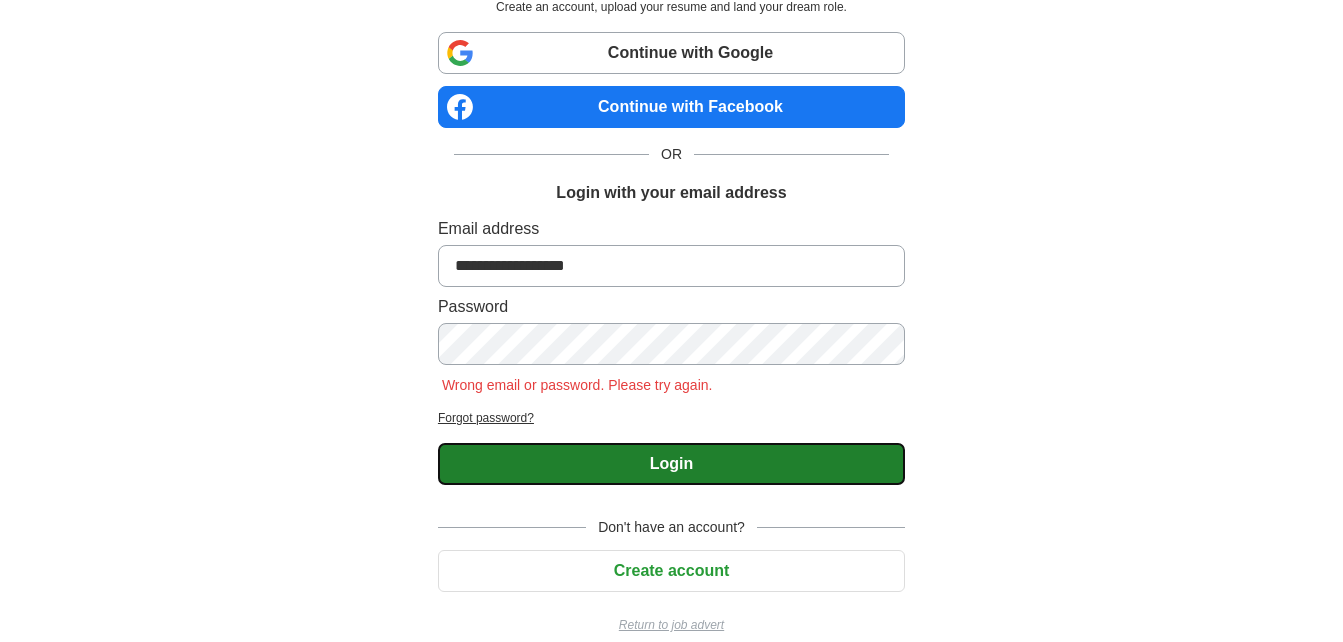click on "Login" at bounding box center (671, 464) 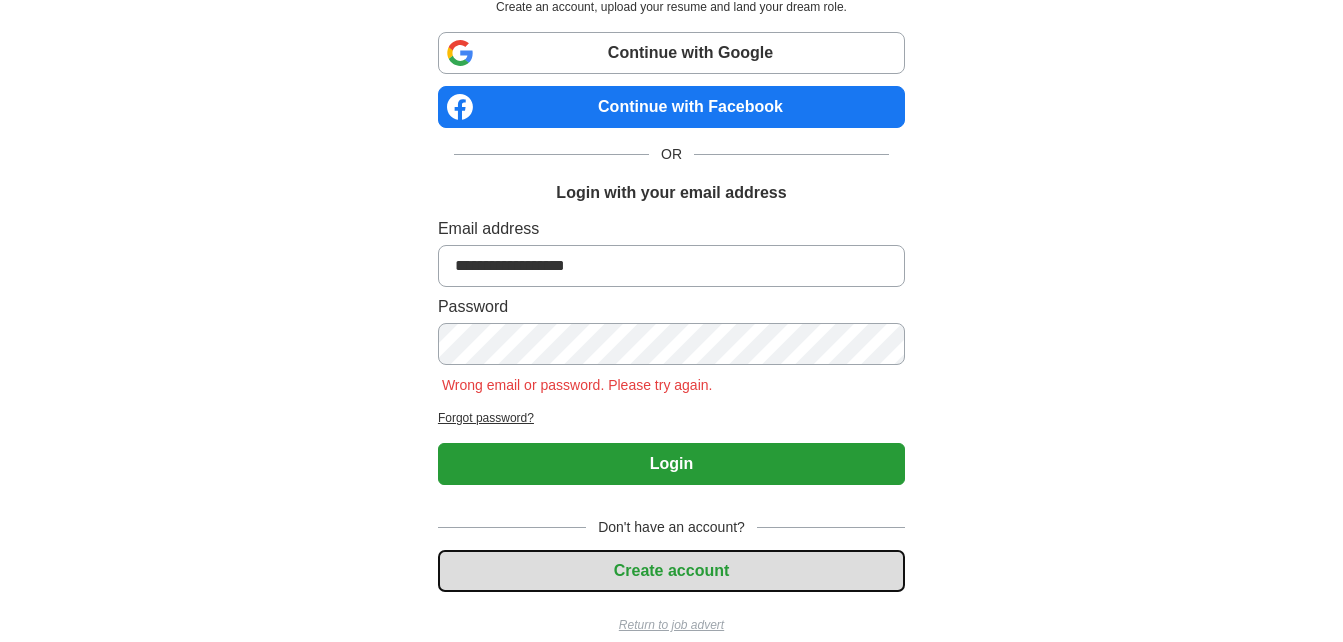 click on "Create account" at bounding box center (671, 571) 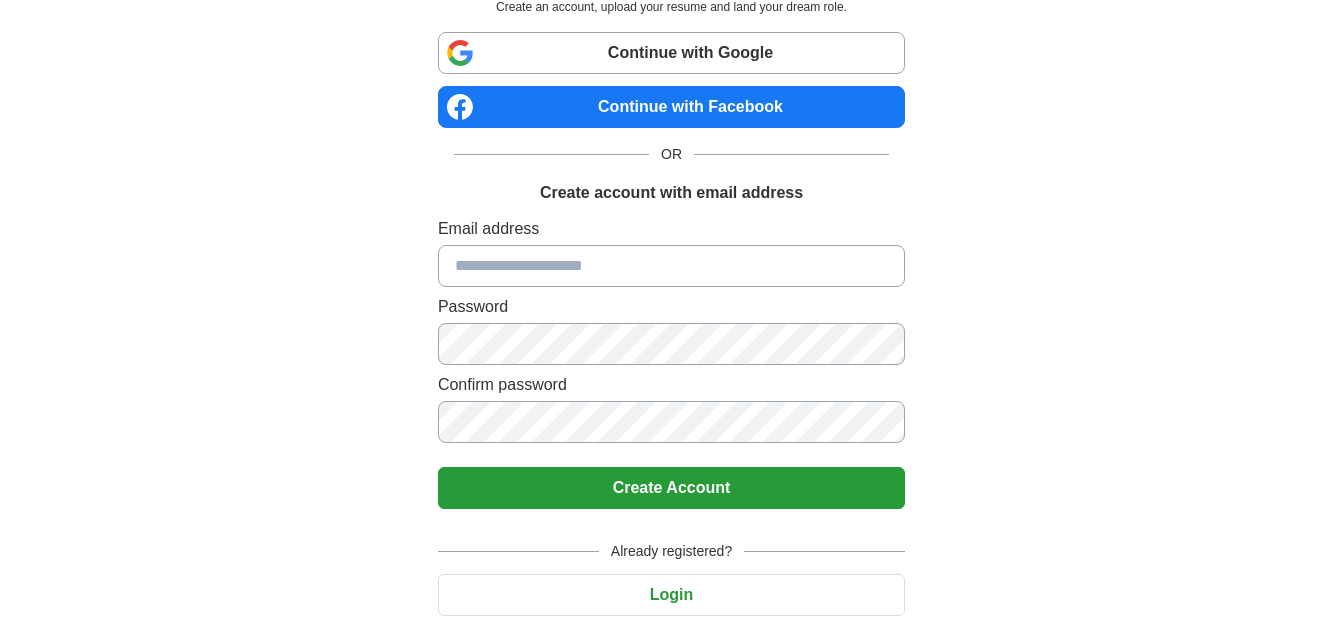 click at bounding box center (671, 266) 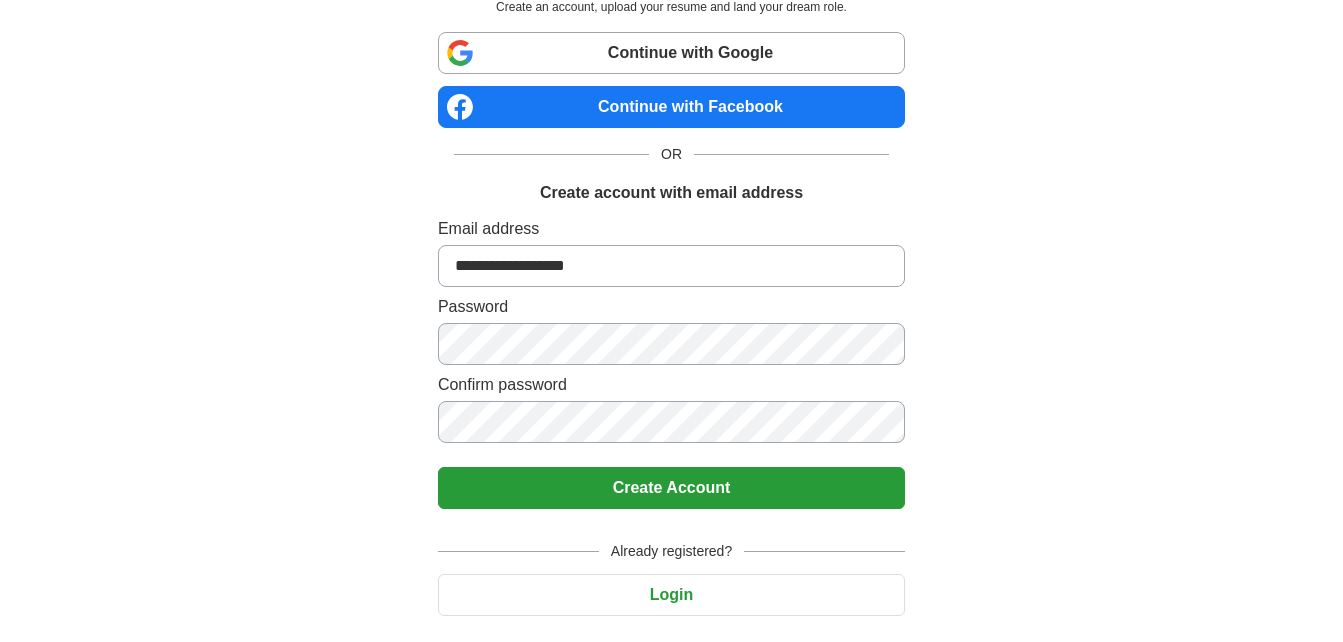 type on "**********" 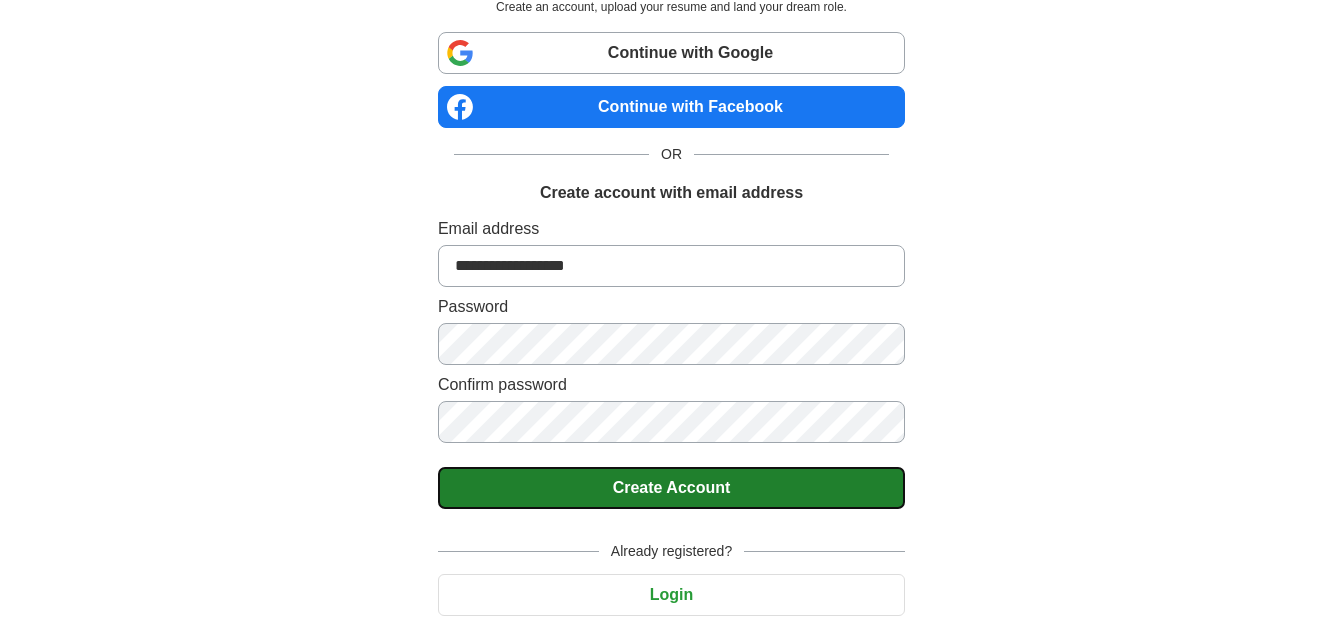 click on "Create Account" at bounding box center (671, 488) 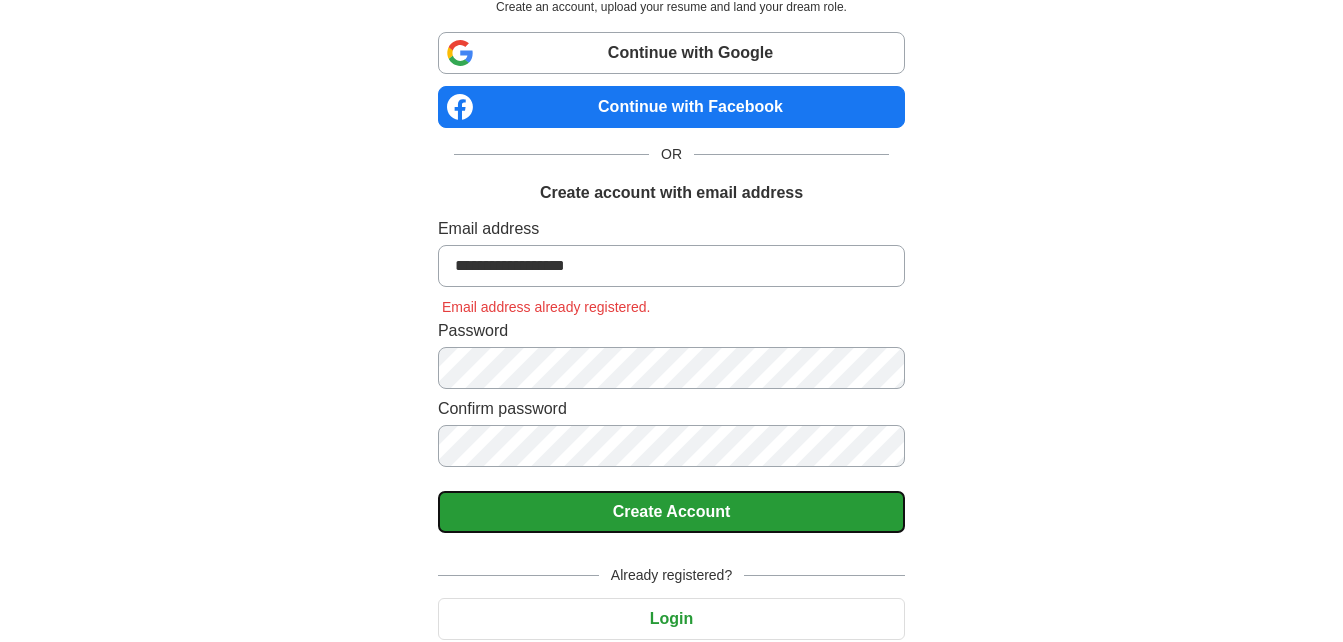 scroll, scrollTop: 185, scrollLeft: 0, axis: vertical 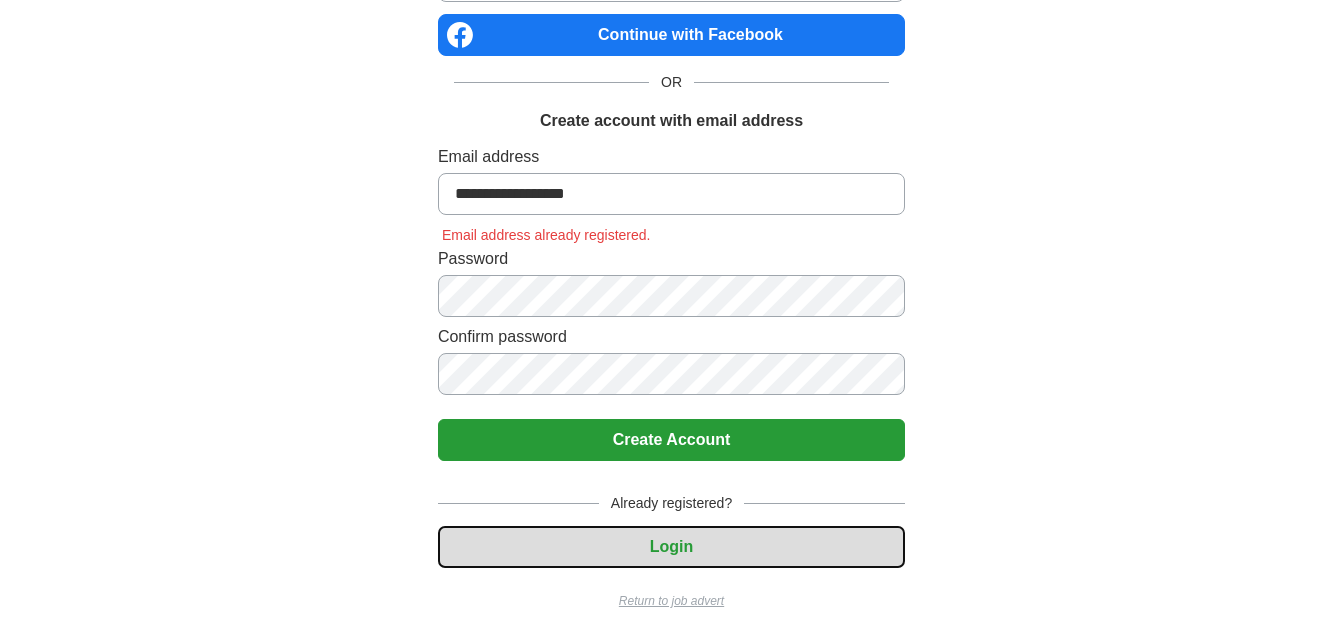 click on "Login" at bounding box center [671, 547] 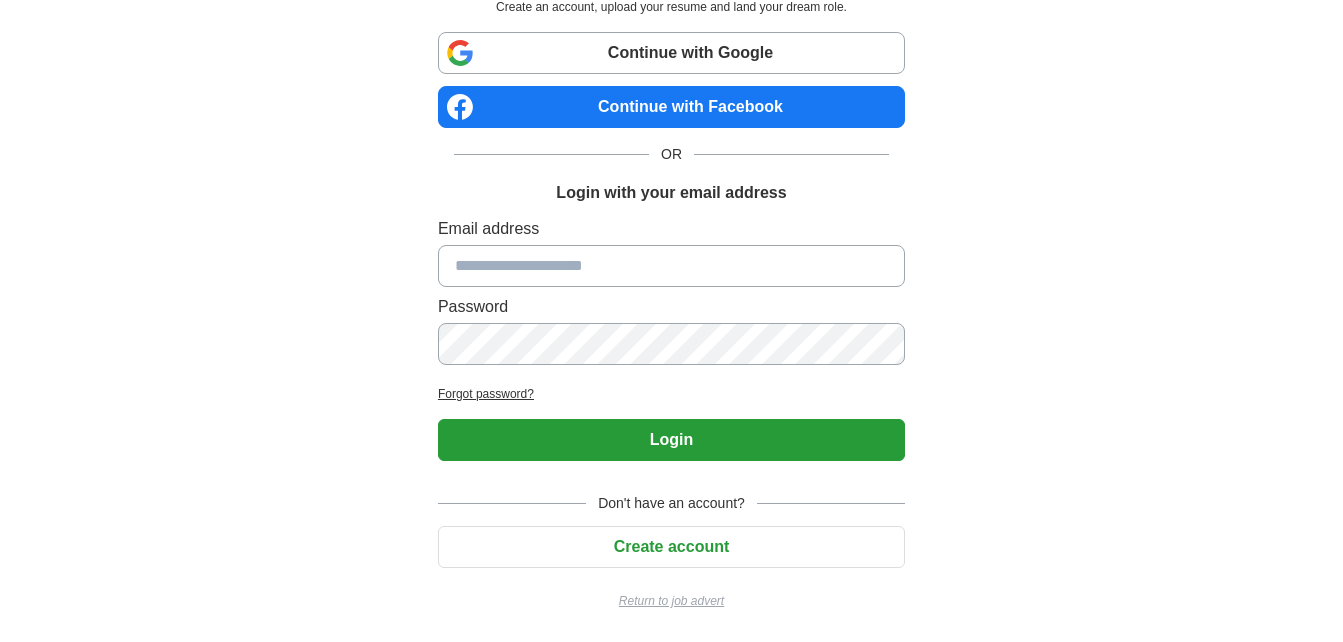 scroll, scrollTop: 113, scrollLeft: 0, axis: vertical 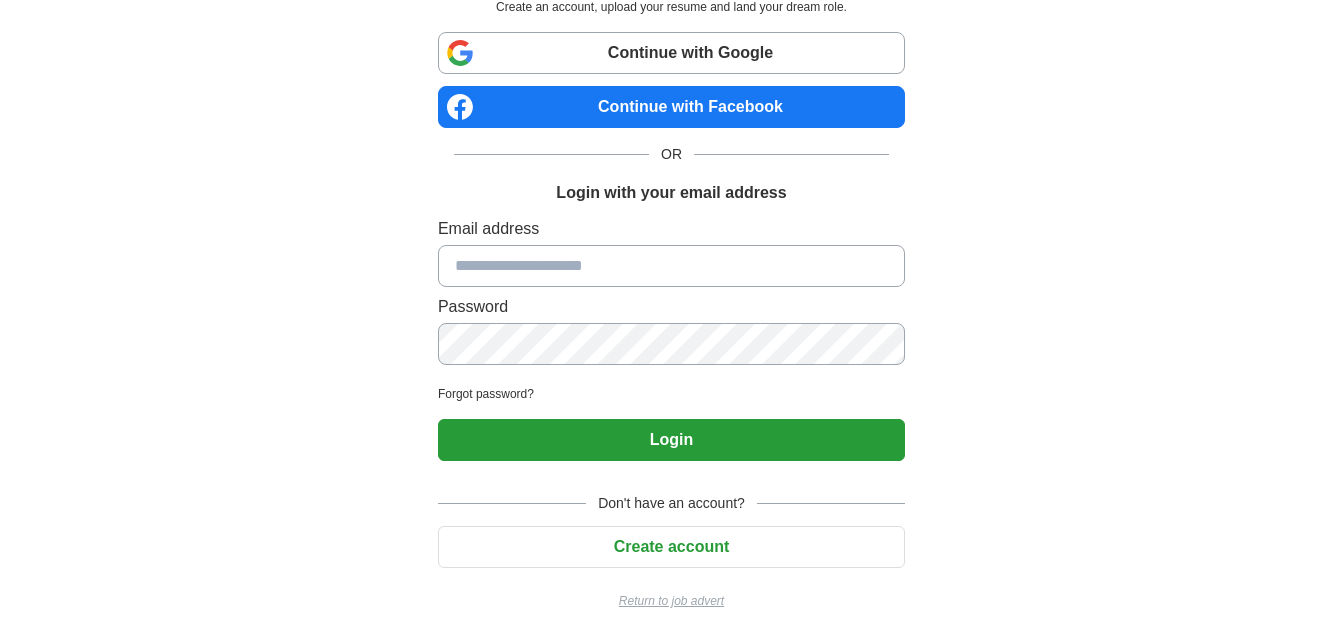 click on "Forgot password?" at bounding box center (671, 394) 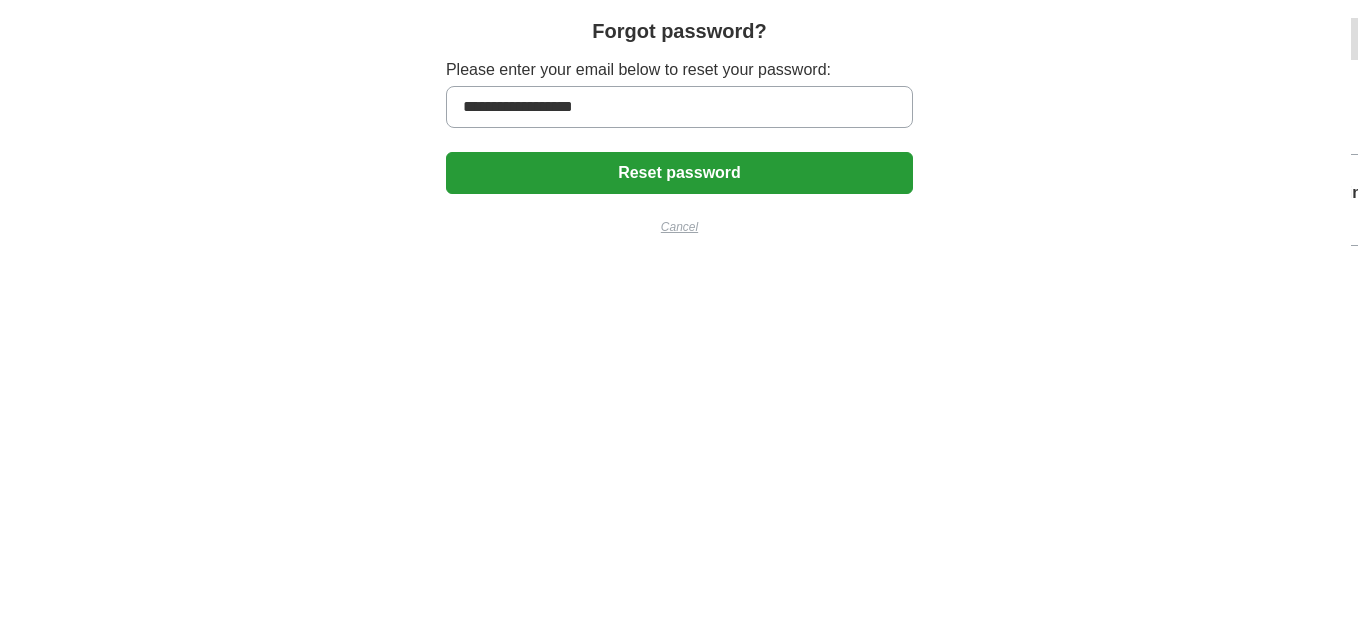 scroll, scrollTop: 0, scrollLeft: 0, axis: both 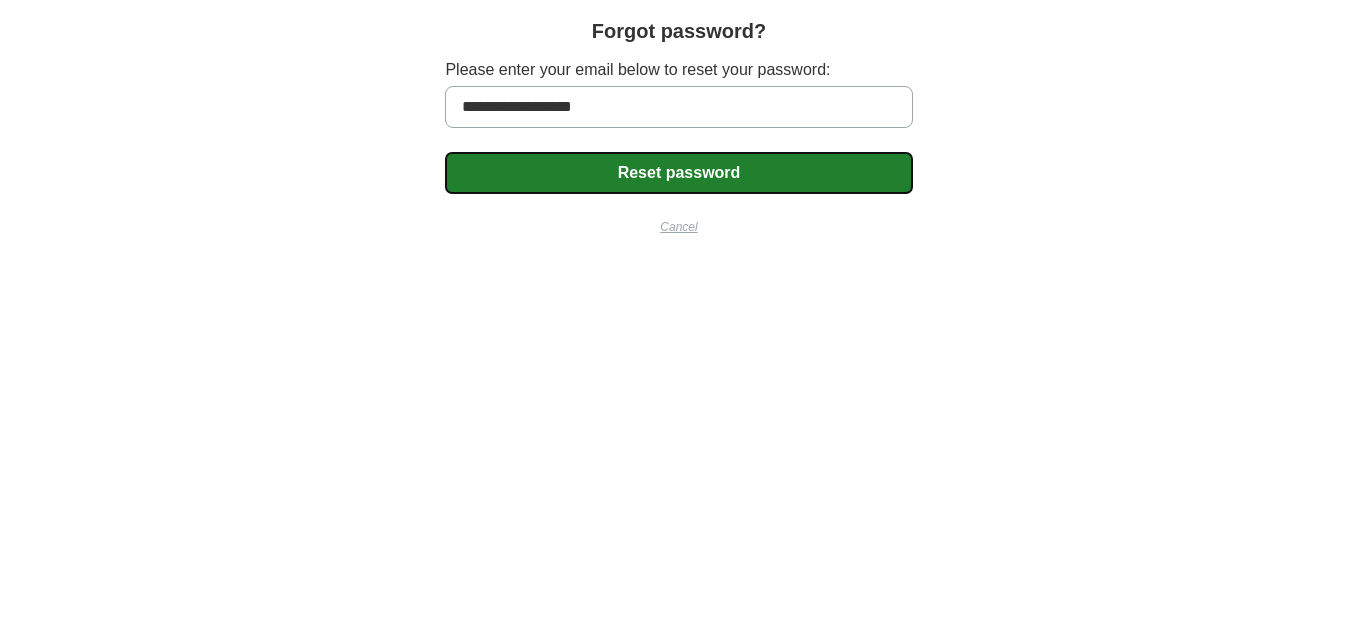 click on "Reset password" at bounding box center [678, 173] 